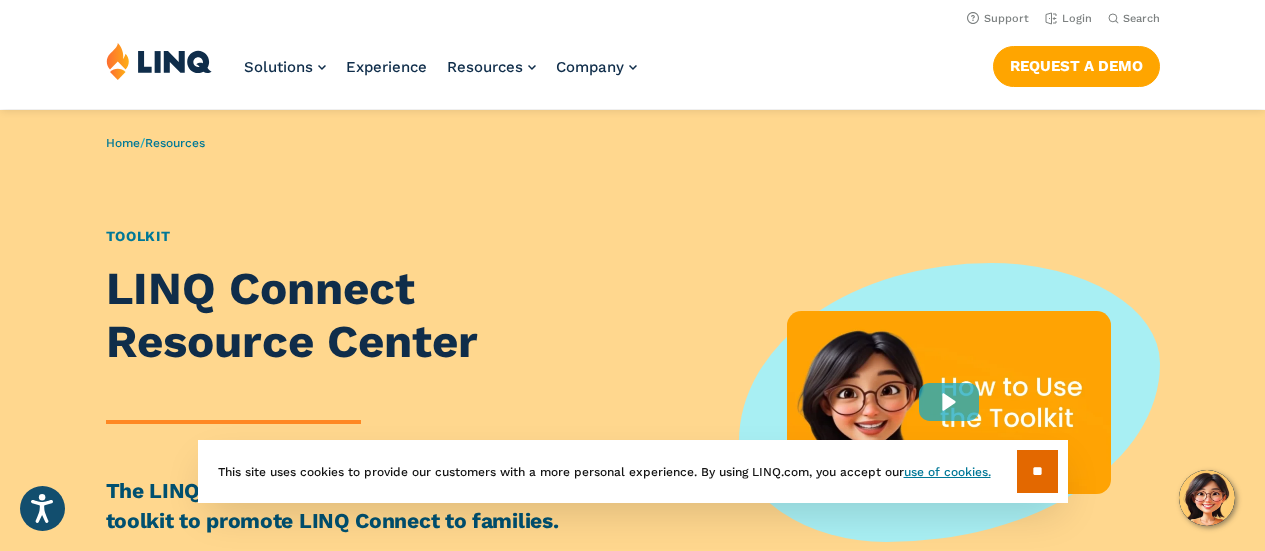 scroll, scrollTop: 0, scrollLeft: 0, axis: both 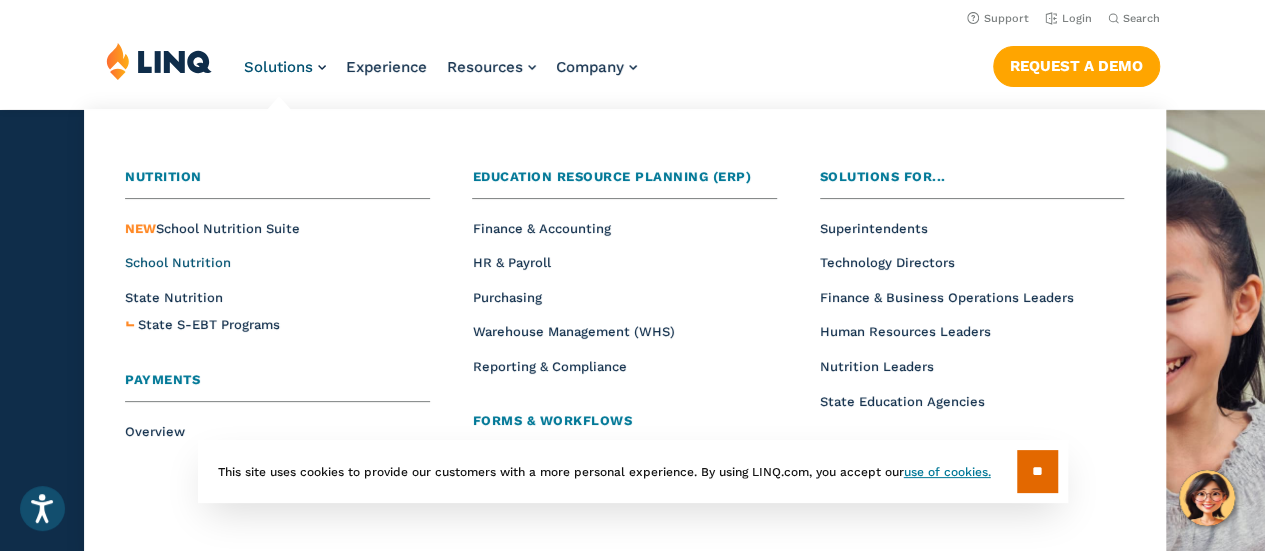 click on "School Nutrition" at bounding box center (178, 262) 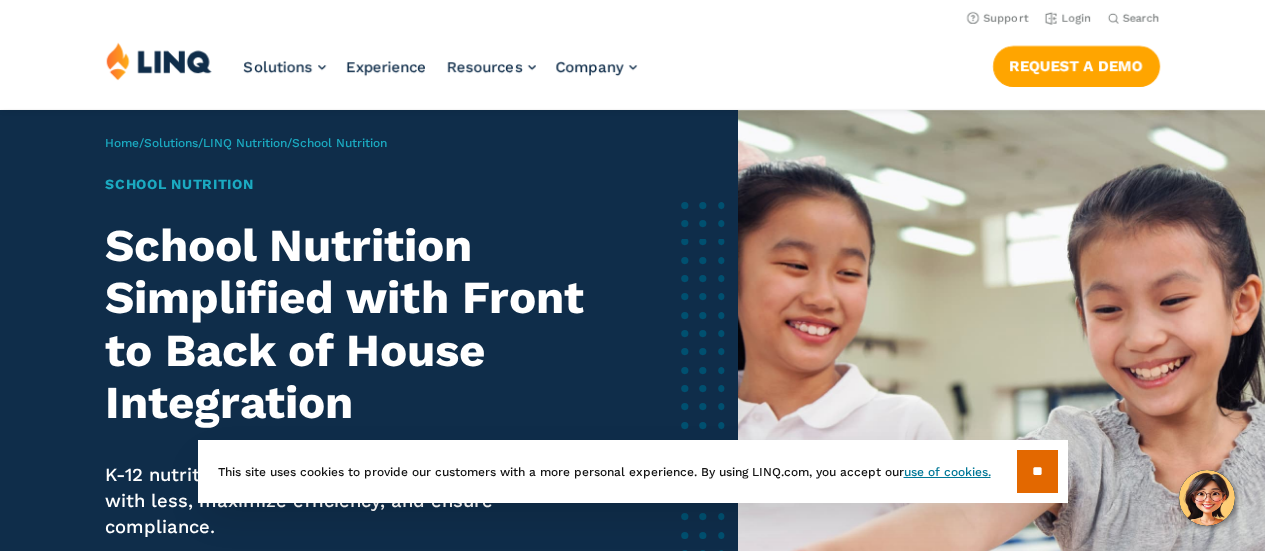 scroll, scrollTop: 0, scrollLeft: 0, axis: both 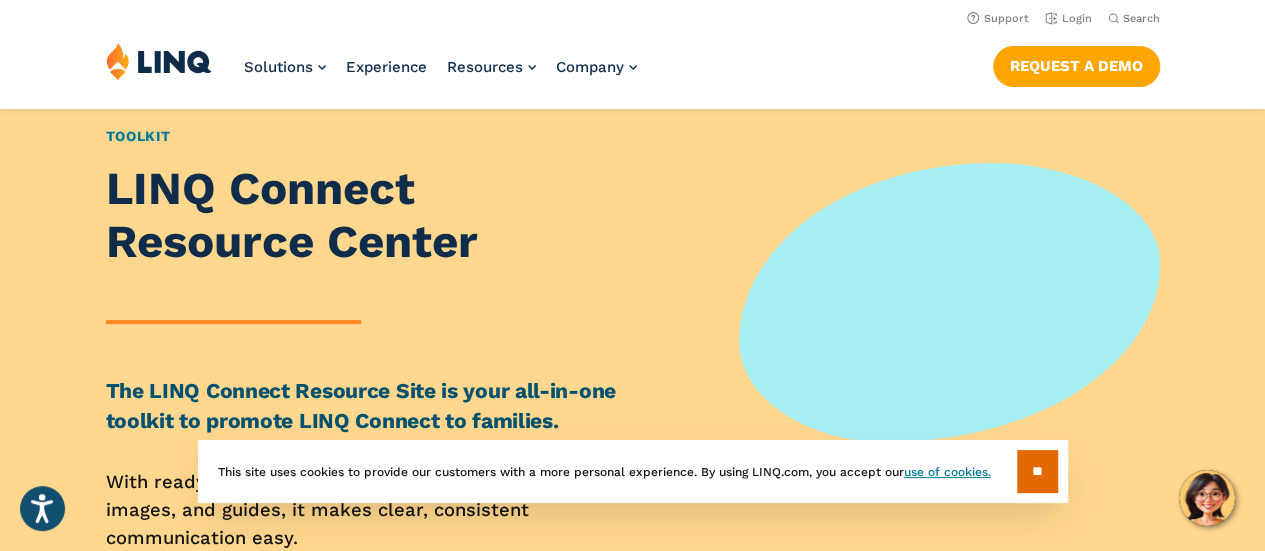 click at bounding box center (159, 61) 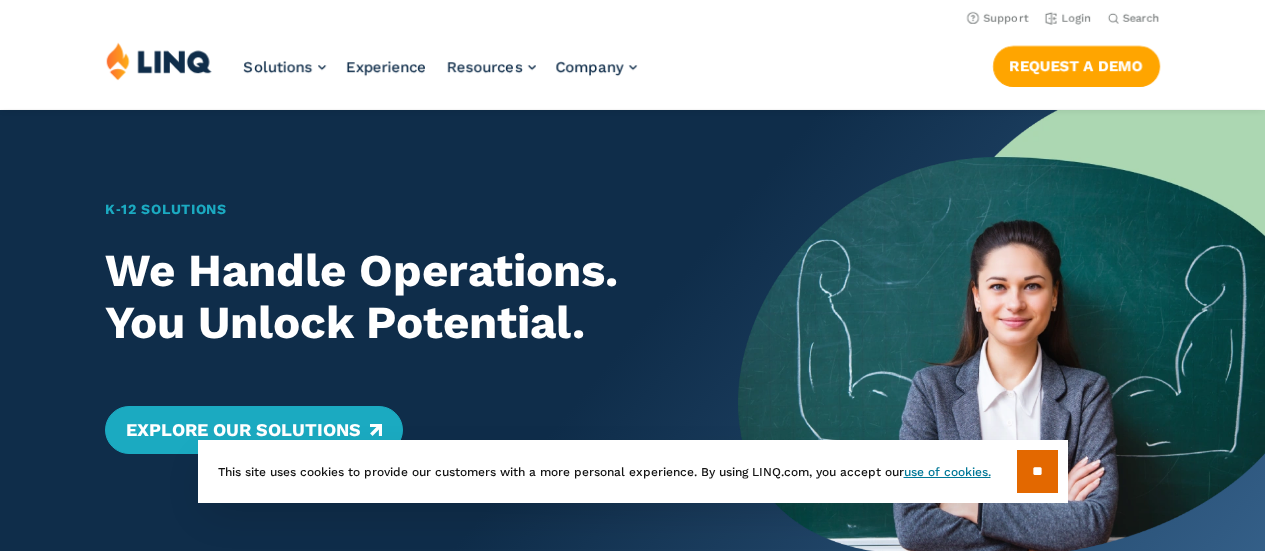 scroll, scrollTop: 0, scrollLeft: 0, axis: both 